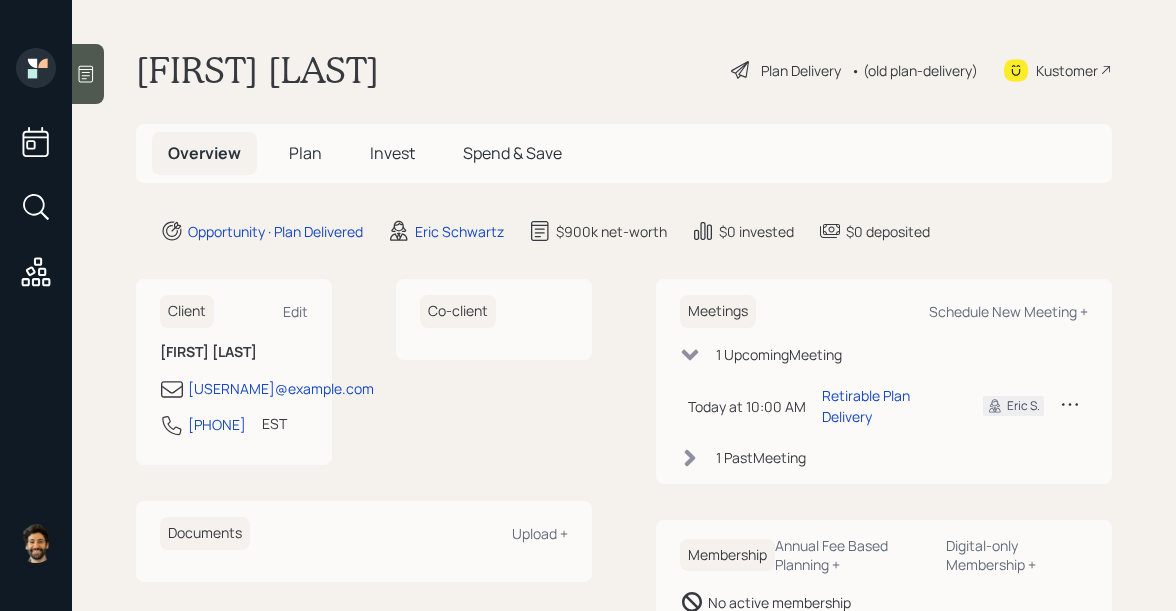 scroll, scrollTop: 0, scrollLeft: 0, axis: both 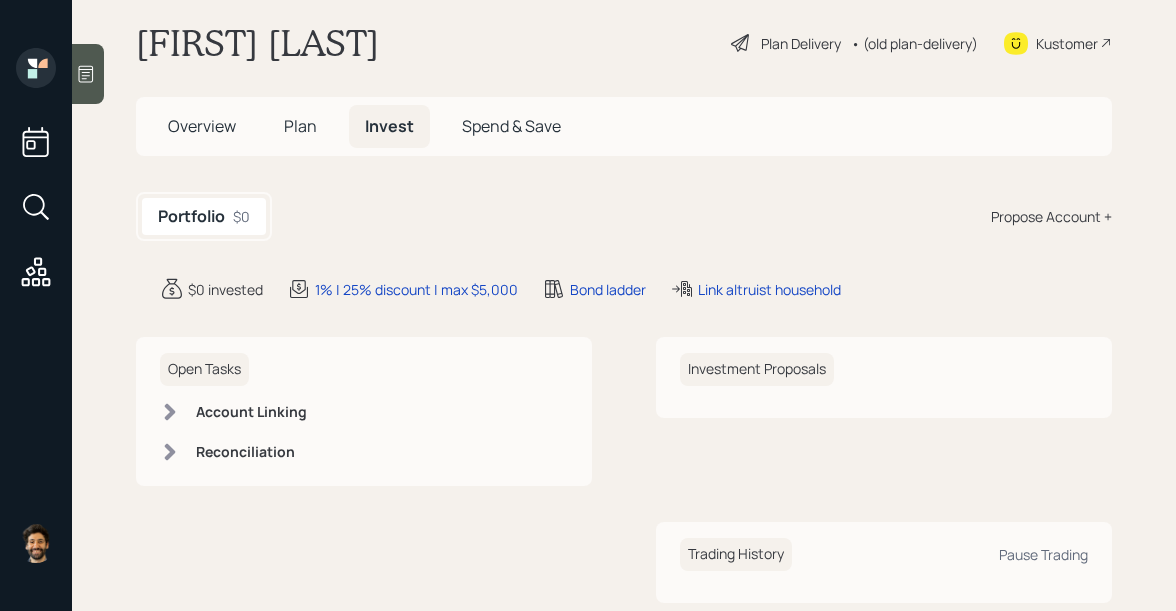 click on "Plan" at bounding box center [300, 126] 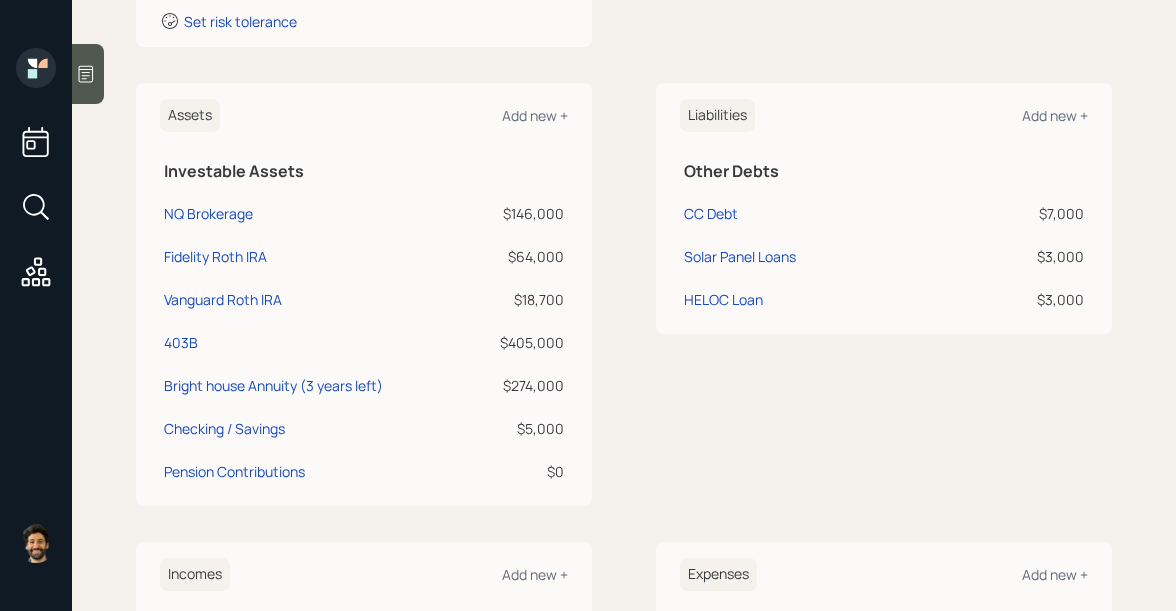 scroll, scrollTop: 434, scrollLeft: 0, axis: vertical 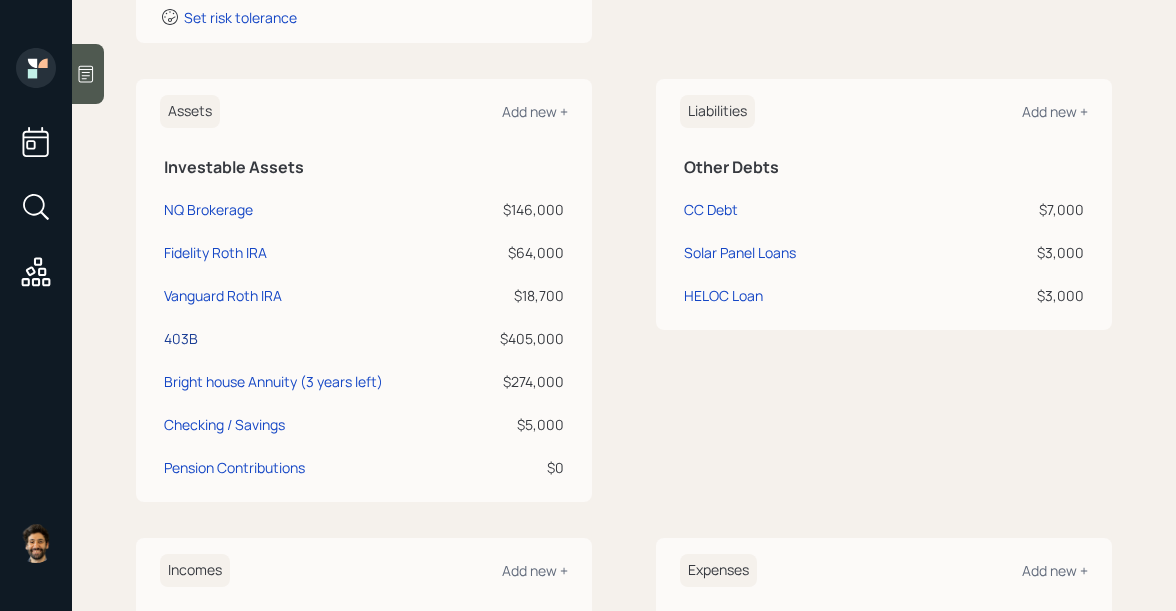 click on "403B" at bounding box center (208, 209) 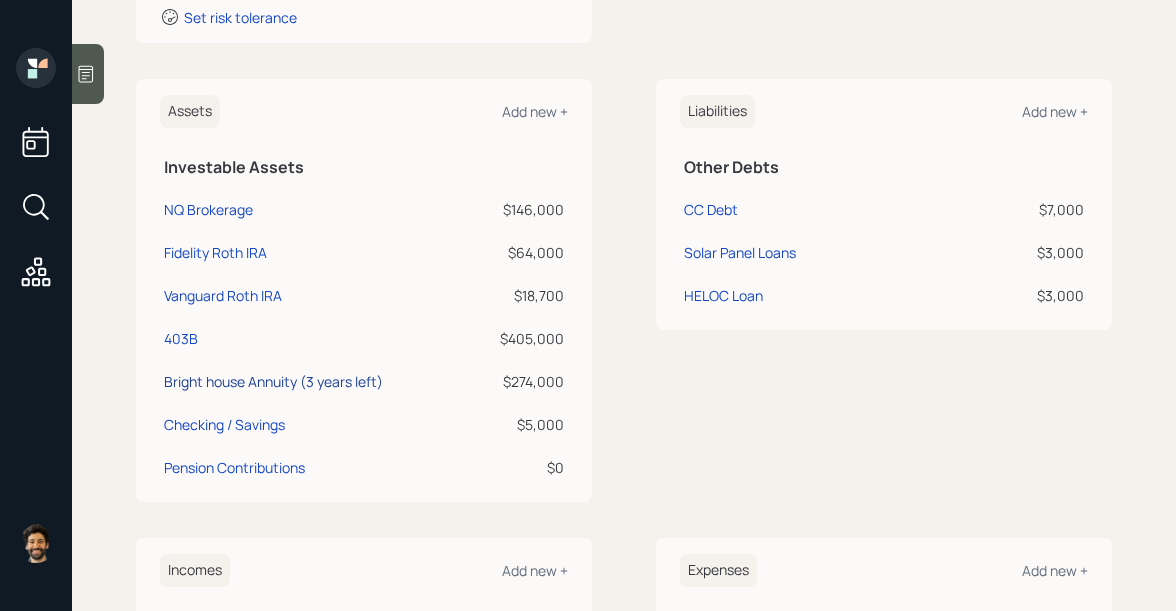 click on "Bright house Annuity (3 years left)" at bounding box center [208, 209] 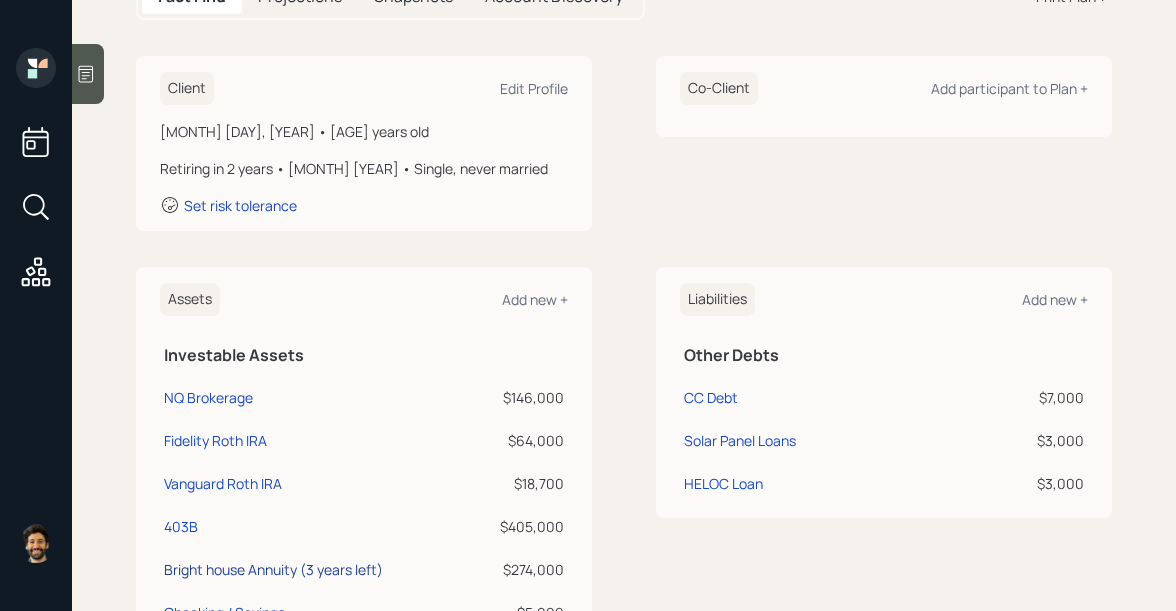 scroll, scrollTop: 0, scrollLeft: 0, axis: both 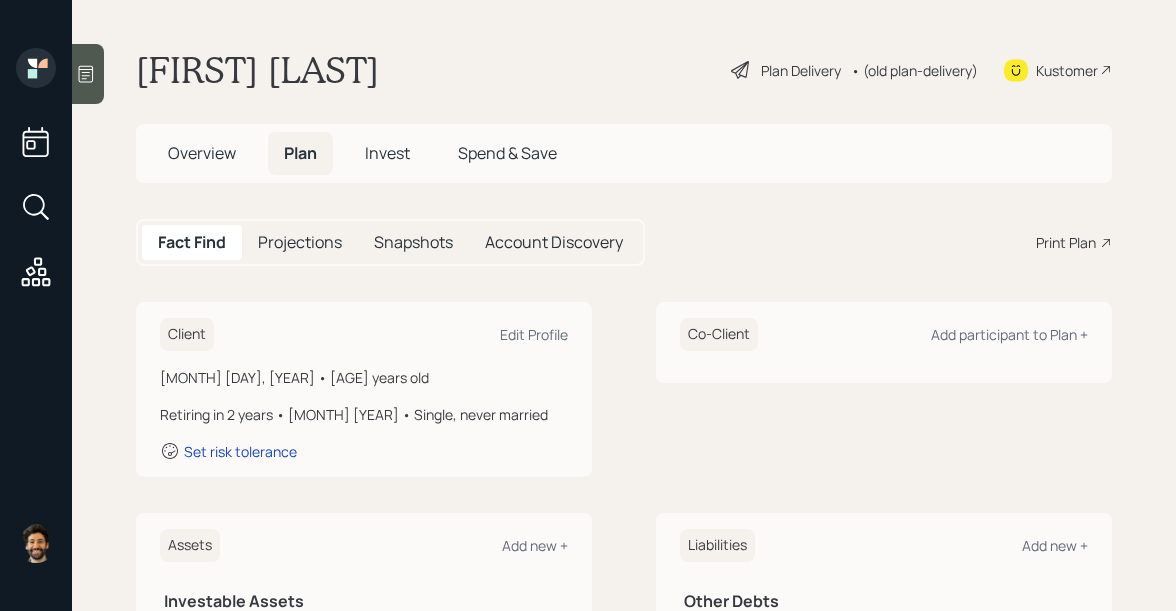 click on "Invest" at bounding box center (202, 153) 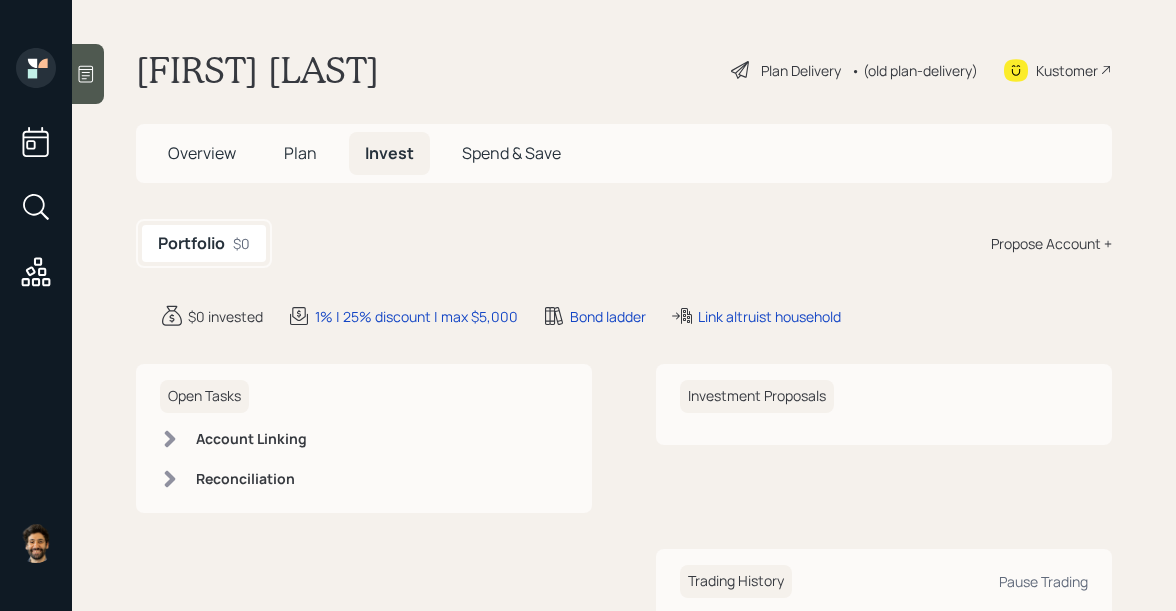 click on "Propose Account +" at bounding box center [1051, 243] 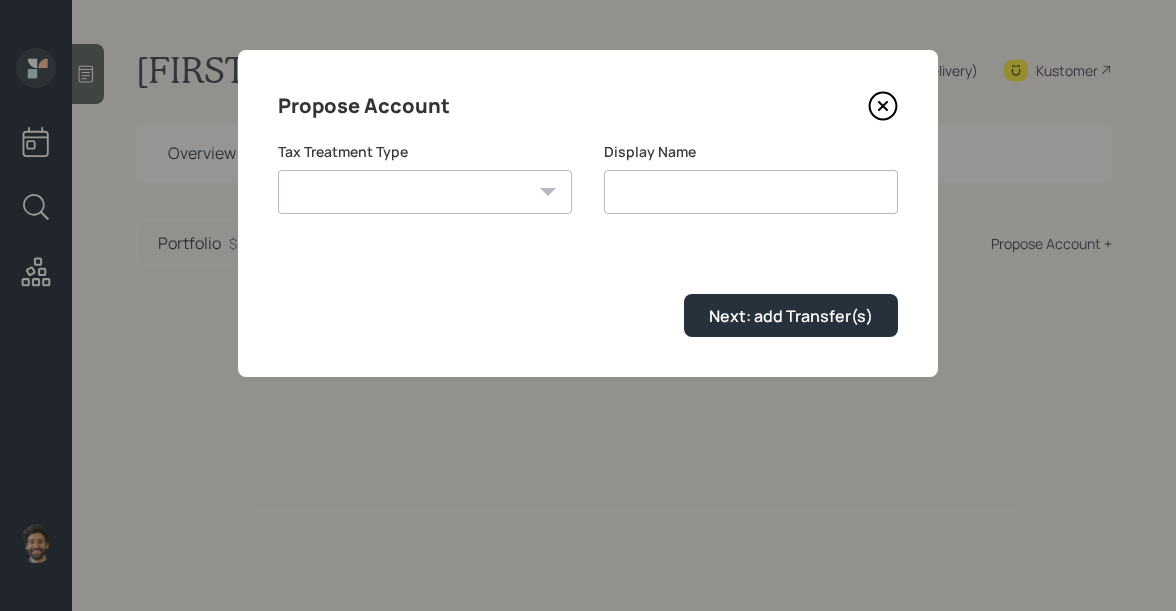 click on "Roth Taxable Traditional" at bounding box center (425, 192) 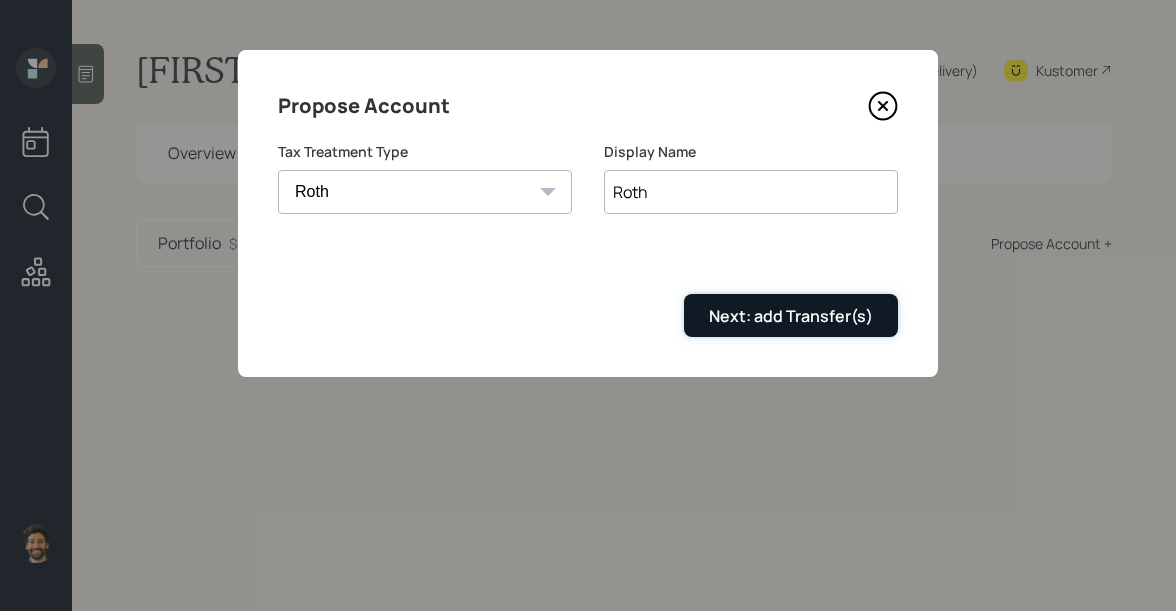 click on "Next: add Transfer(s)" at bounding box center (791, 316) 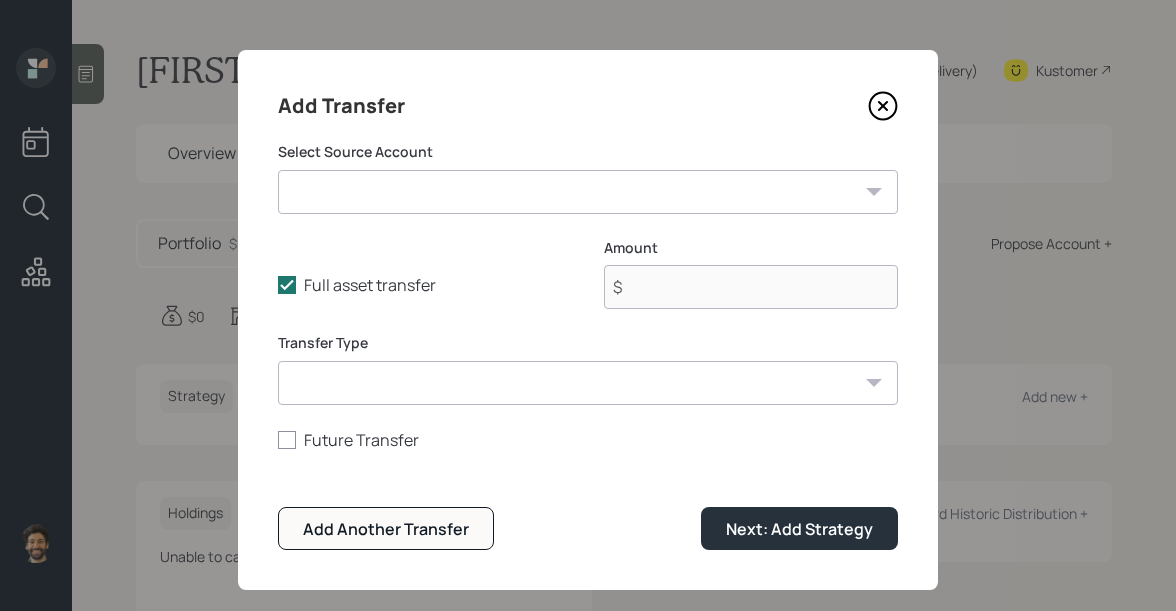 click on "NQ Brokerage  ($146,000 | Taxable Investment) Fidelity Roth IRA ($64,000 | Roth IRA) Vanguard Roth IRA ($18,700 | Roth IRA) 403B ($405,000 | 403(b)) Bright house Annuity (3 years left) ($274,000 | IRA) Checking / Savings  ($5,000 | Emergency Fund) Pension Contributions  ($0 | Taxable Investment)" at bounding box center (588, 192) 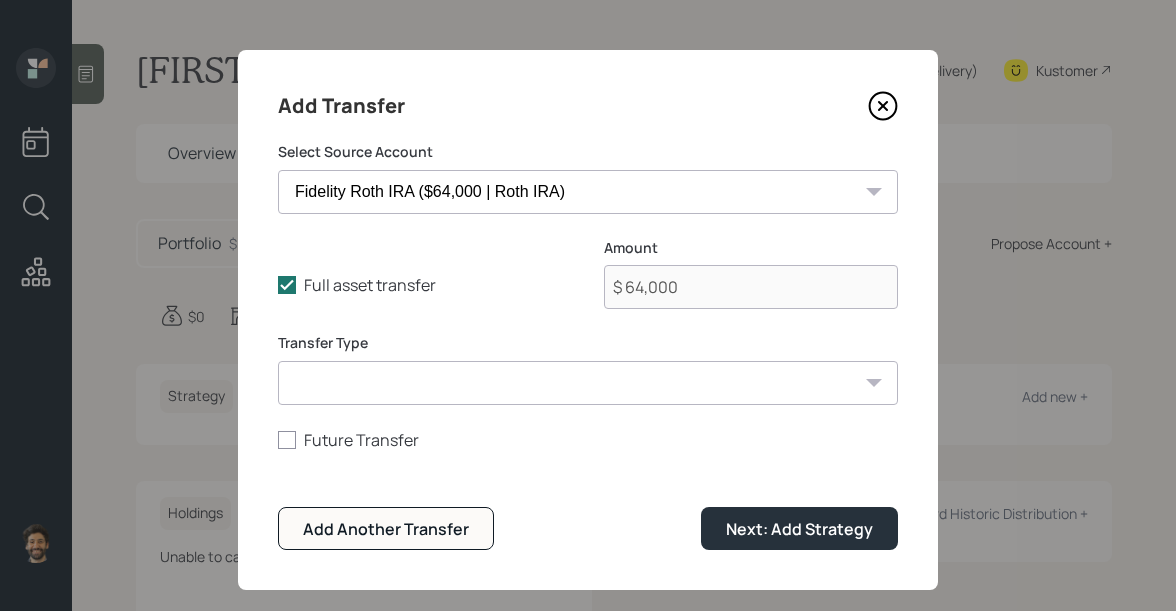 click on "ACAT Transfer Non ACAT Transfer Capitalize Rollover Rollover Deposit" at bounding box center (588, 383) 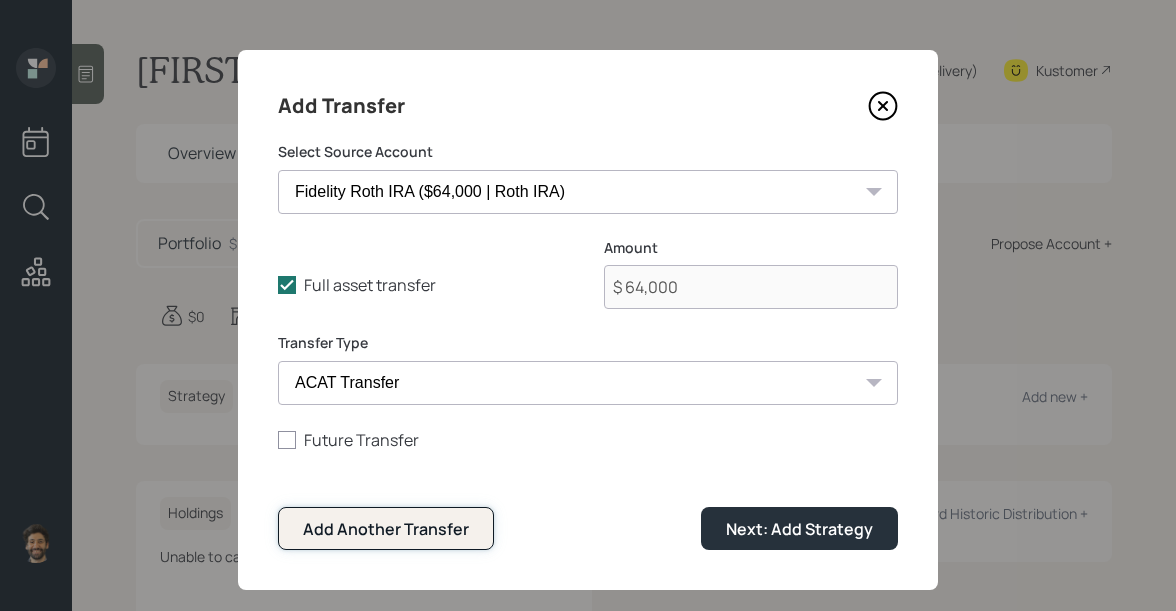 click on "Add Another Transfer" at bounding box center (386, 529) 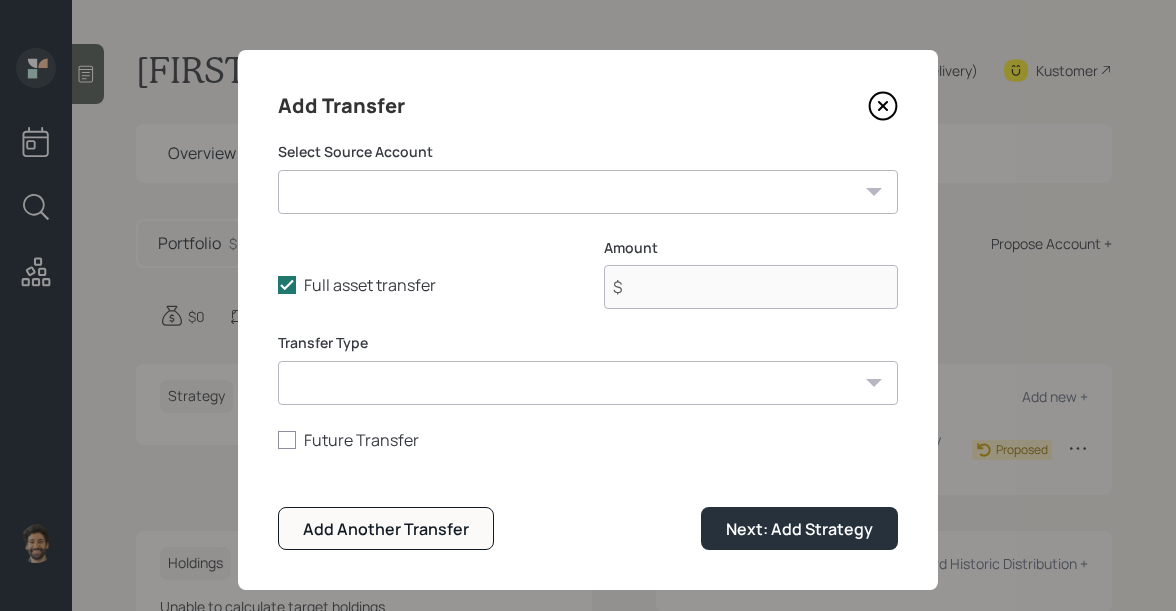 click on "NQ Brokerage  ($146,000 | Taxable Investment) Fidelity Roth IRA ($64,000 | Roth IRA) Vanguard Roth IRA ($18,700 | Roth IRA) 403B ($405,000 | 403(b)) Bright house Annuity (3 years left) ($274,000 | IRA) Checking / Savings  ($5,000 | Emergency Fund) Pension Contributions  ($0 | Taxable Investment)" at bounding box center (588, 192) 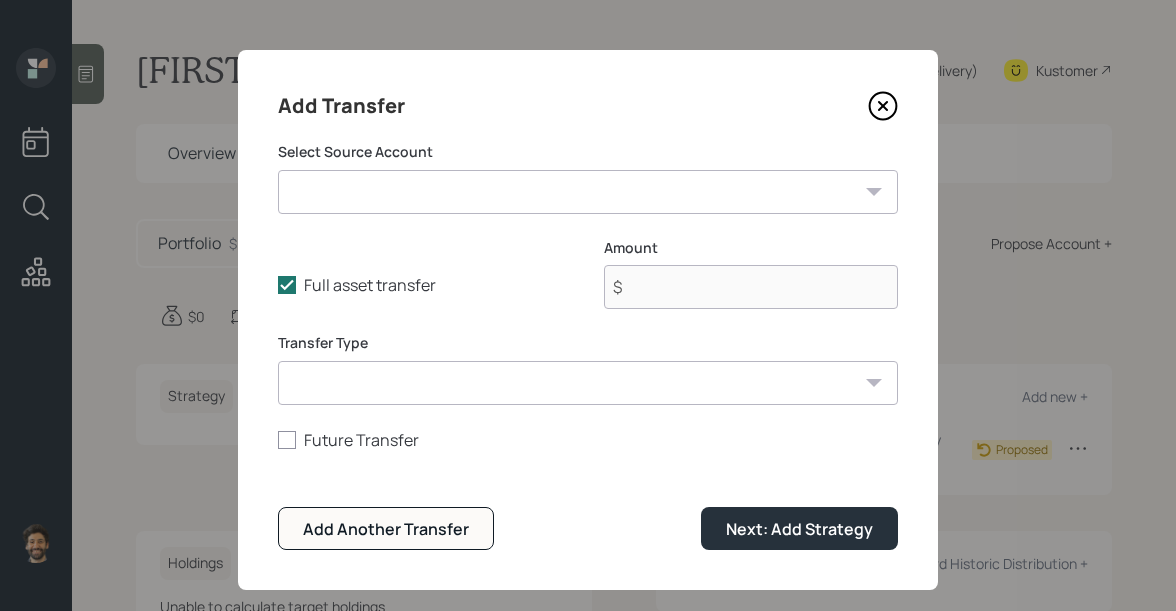 select on "062512c9-7b91-400d-a3cf-f0c9d311f3d0" 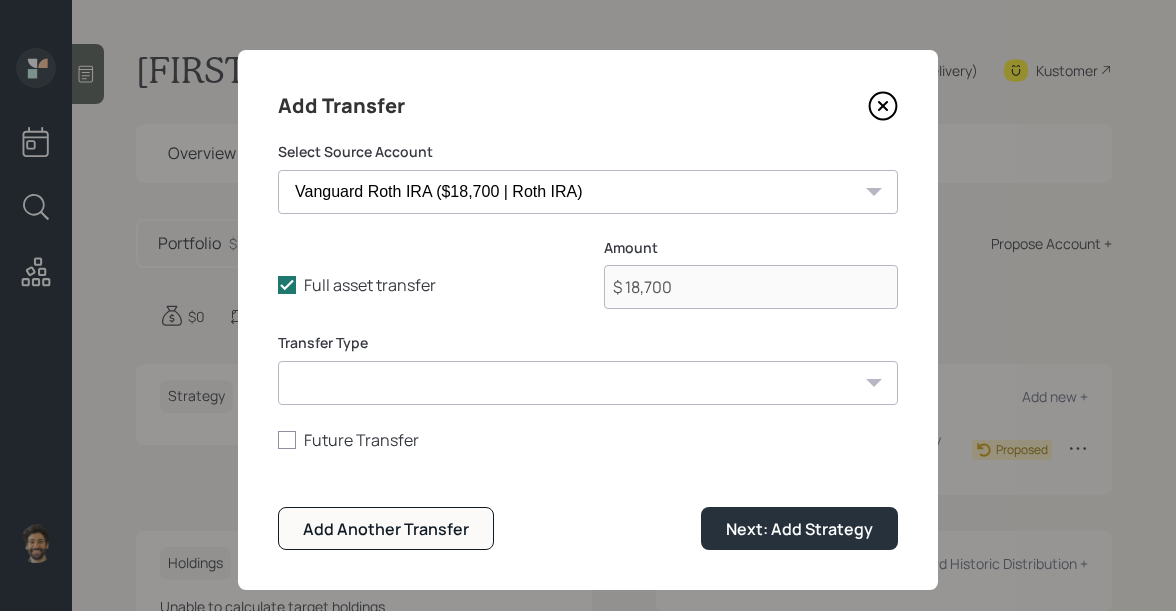 click on "ACAT Transfer Non ACAT Transfer Capitalize Rollover Rollover Deposit" at bounding box center (588, 383) 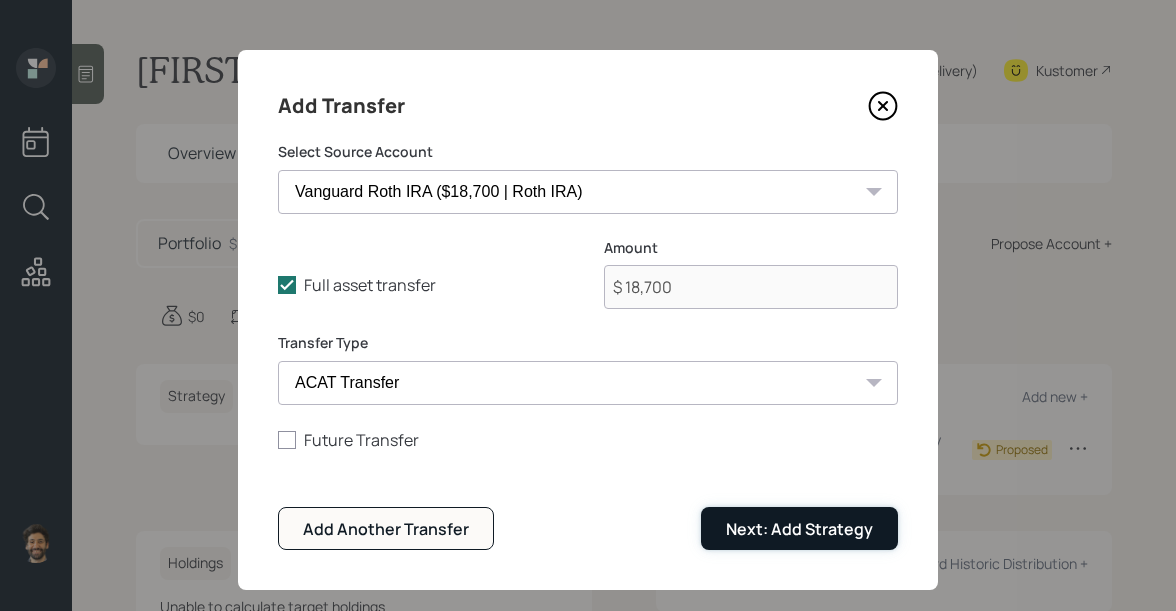 click on "Next: Add Strategy" at bounding box center (799, 528) 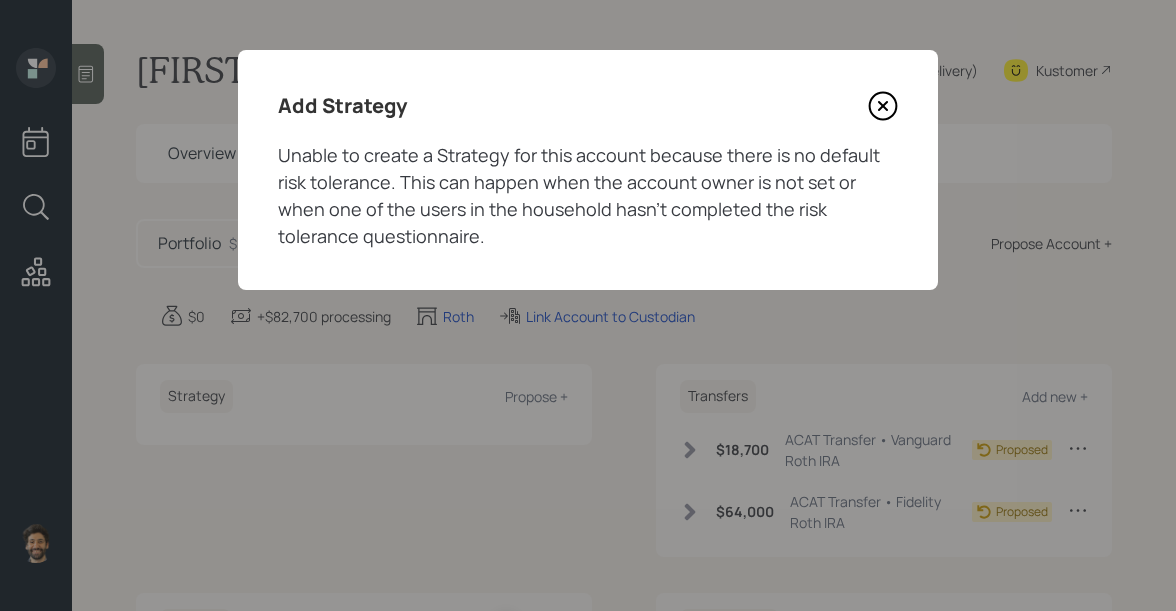 click at bounding box center [883, 106] 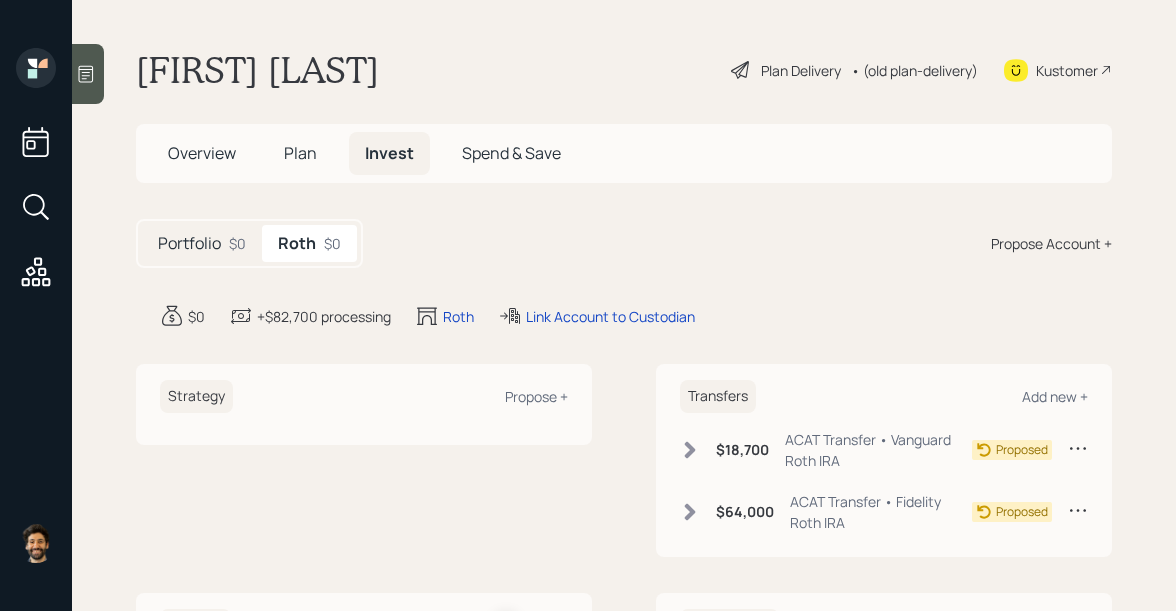 click on "Plan" at bounding box center [300, 153] 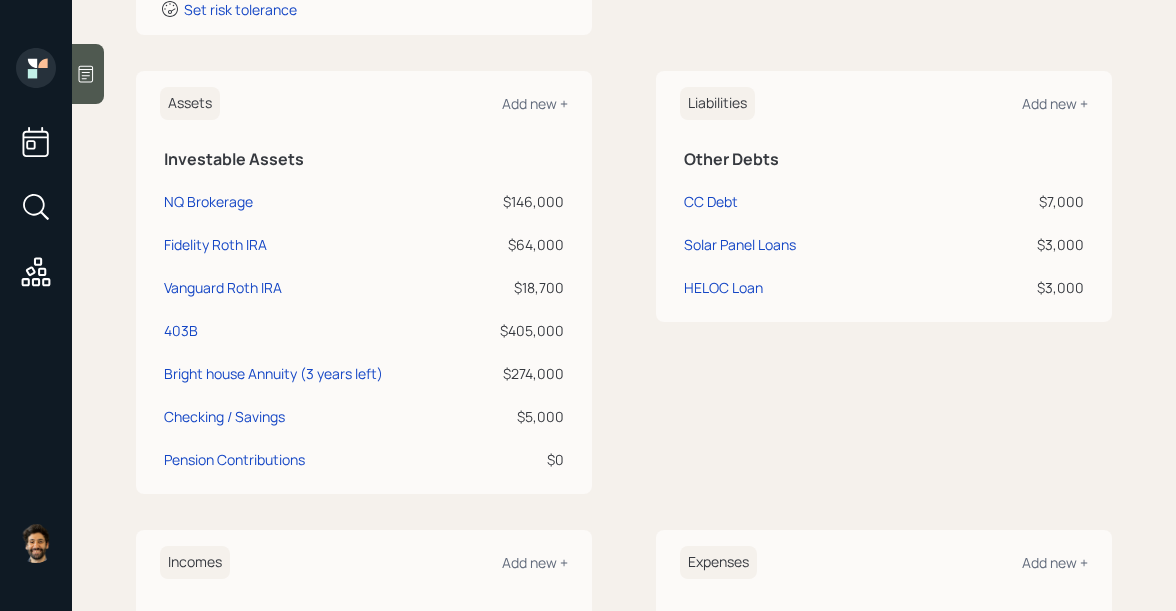 scroll, scrollTop: 409, scrollLeft: 0, axis: vertical 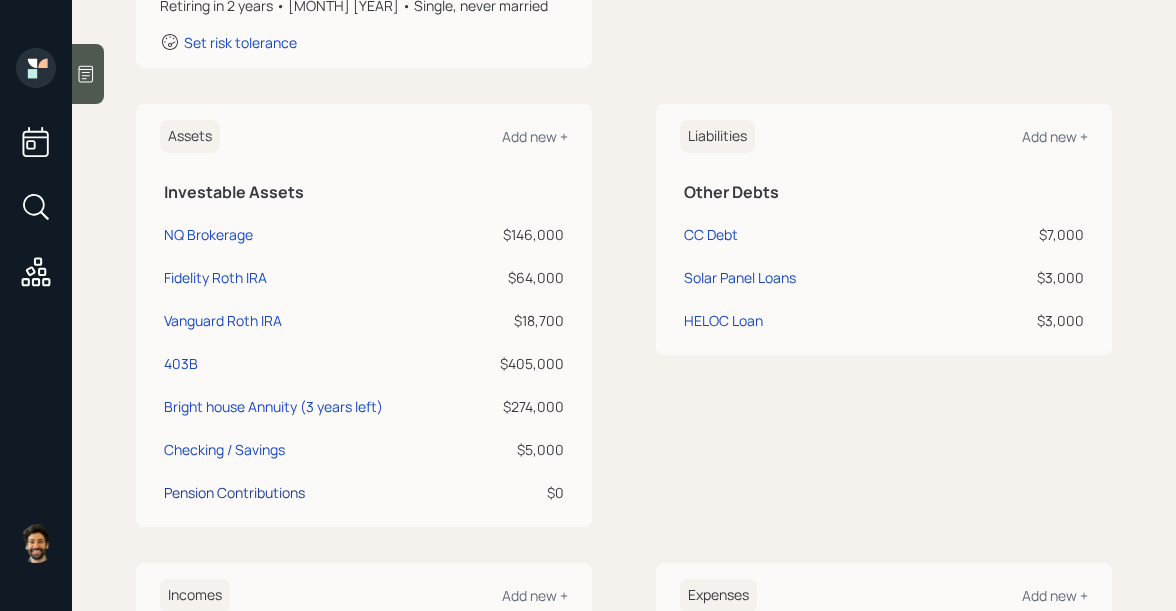 click on "Pension Contributions" at bounding box center (208, 234) 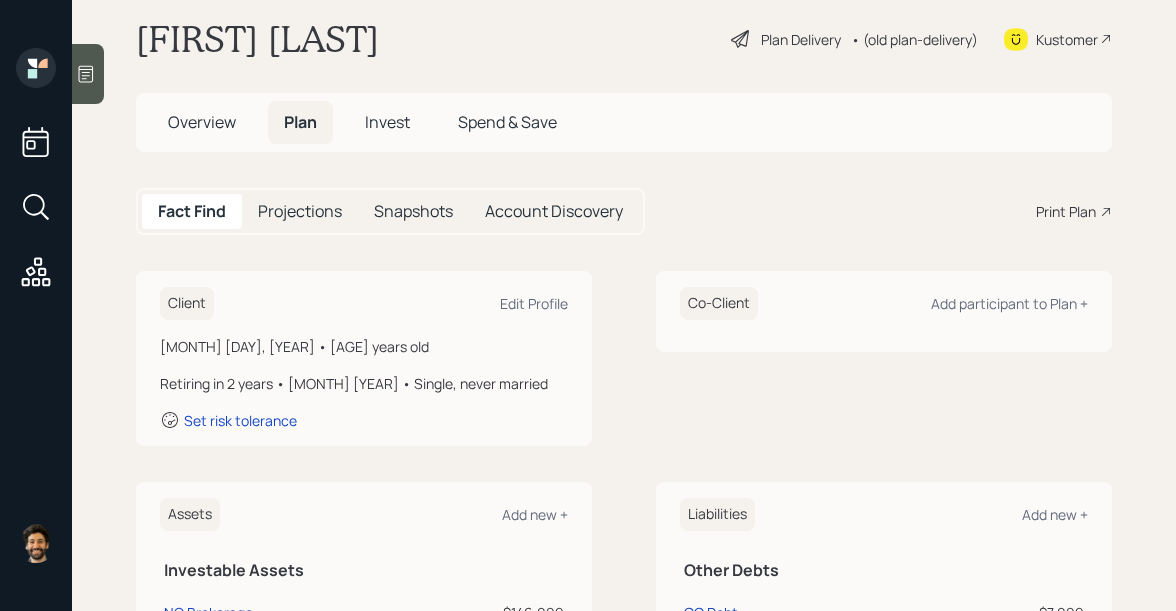 scroll, scrollTop: 0, scrollLeft: 0, axis: both 